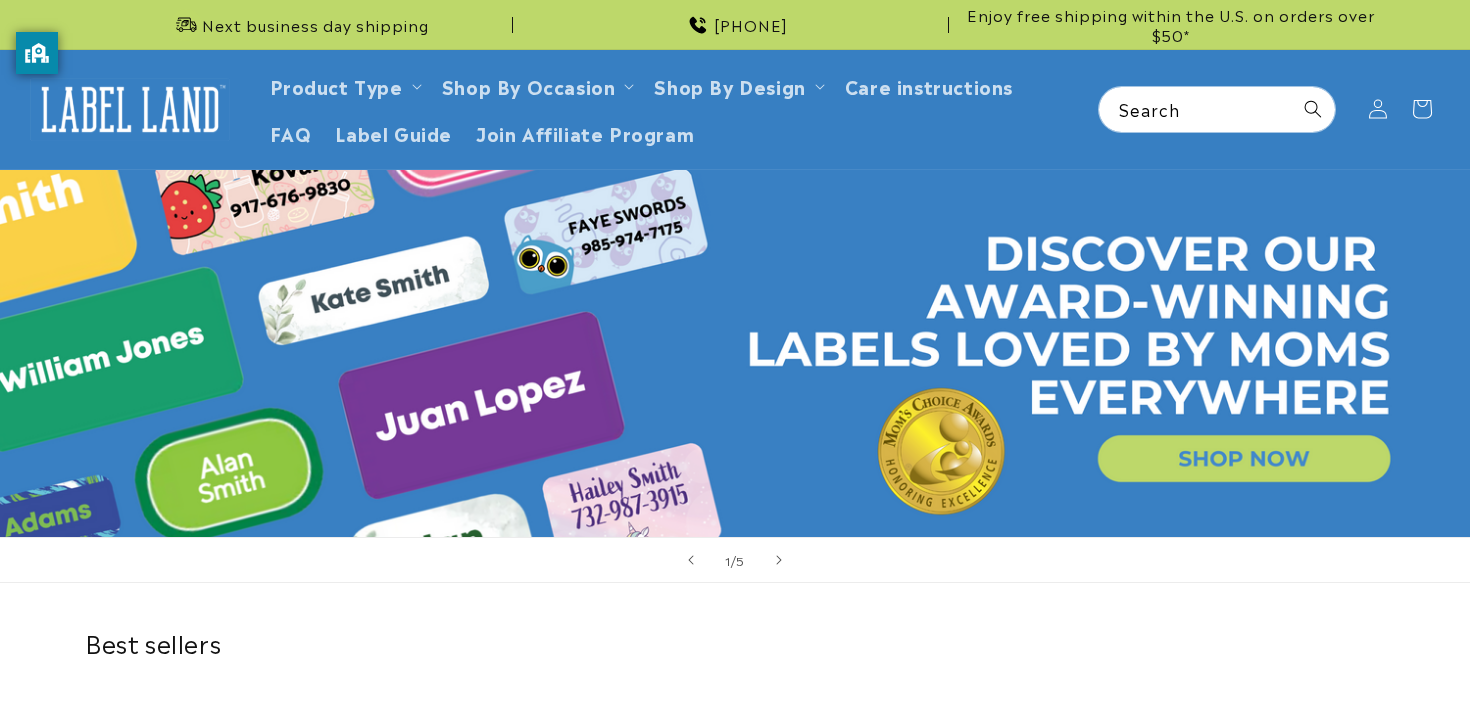 scroll, scrollTop: 0, scrollLeft: 0, axis: both 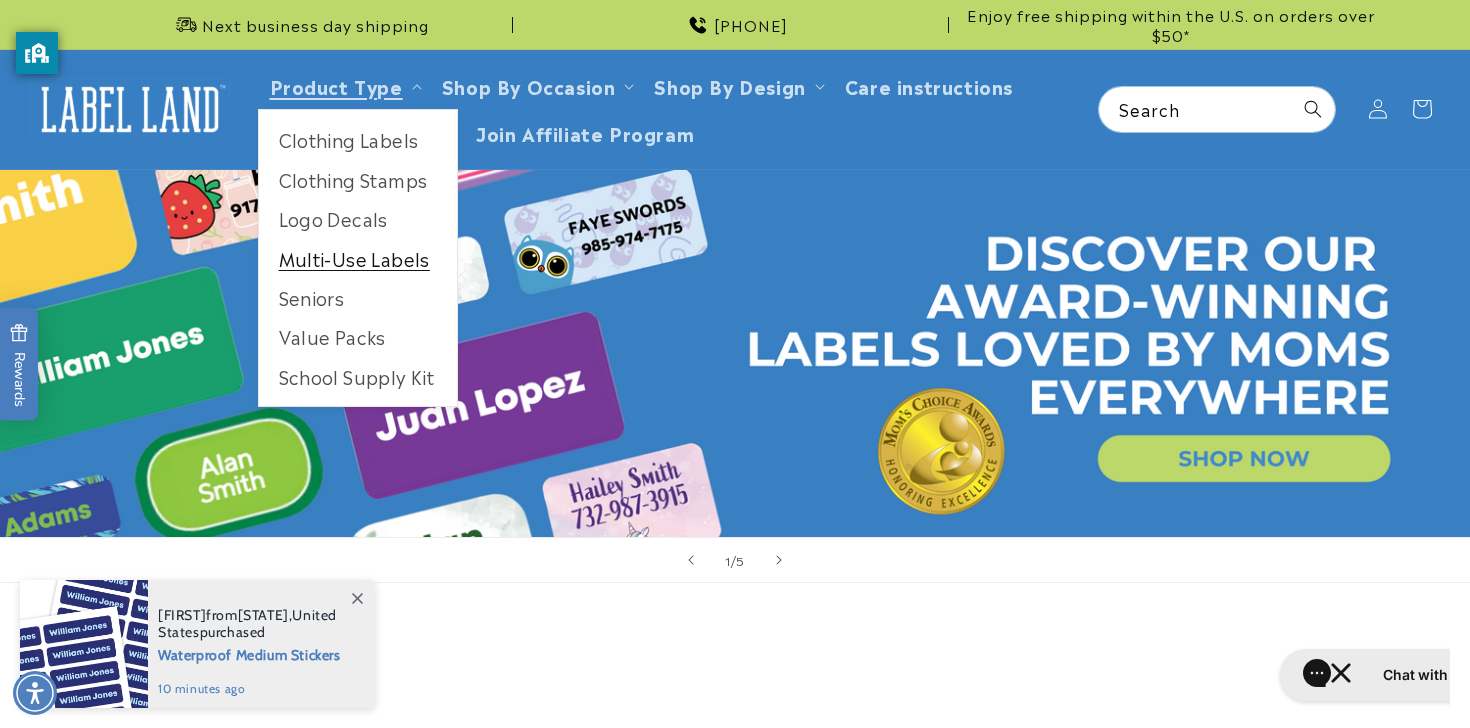 click on "Multi-Use Labels" at bounding box center (358, 258) 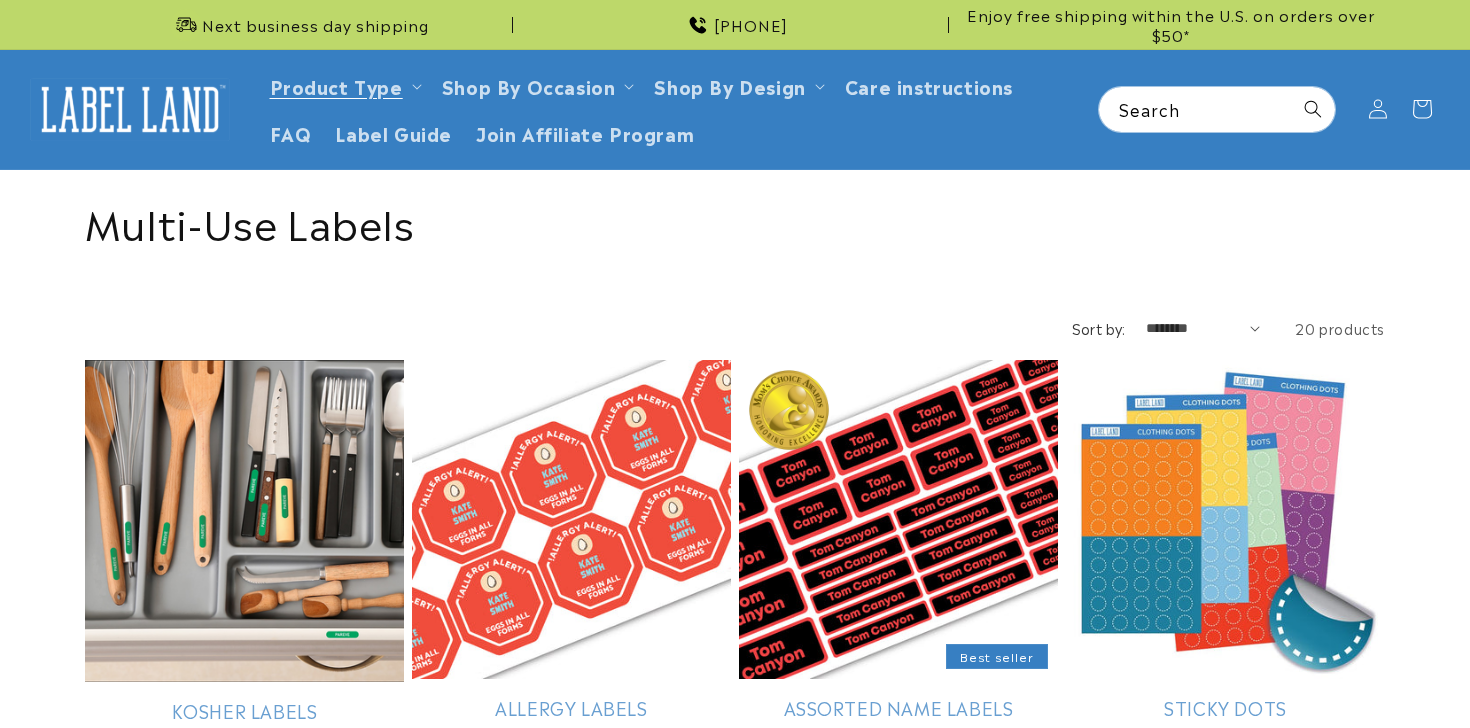 scroll, scrollTop: 0, scrollLeft: 0, axis: both 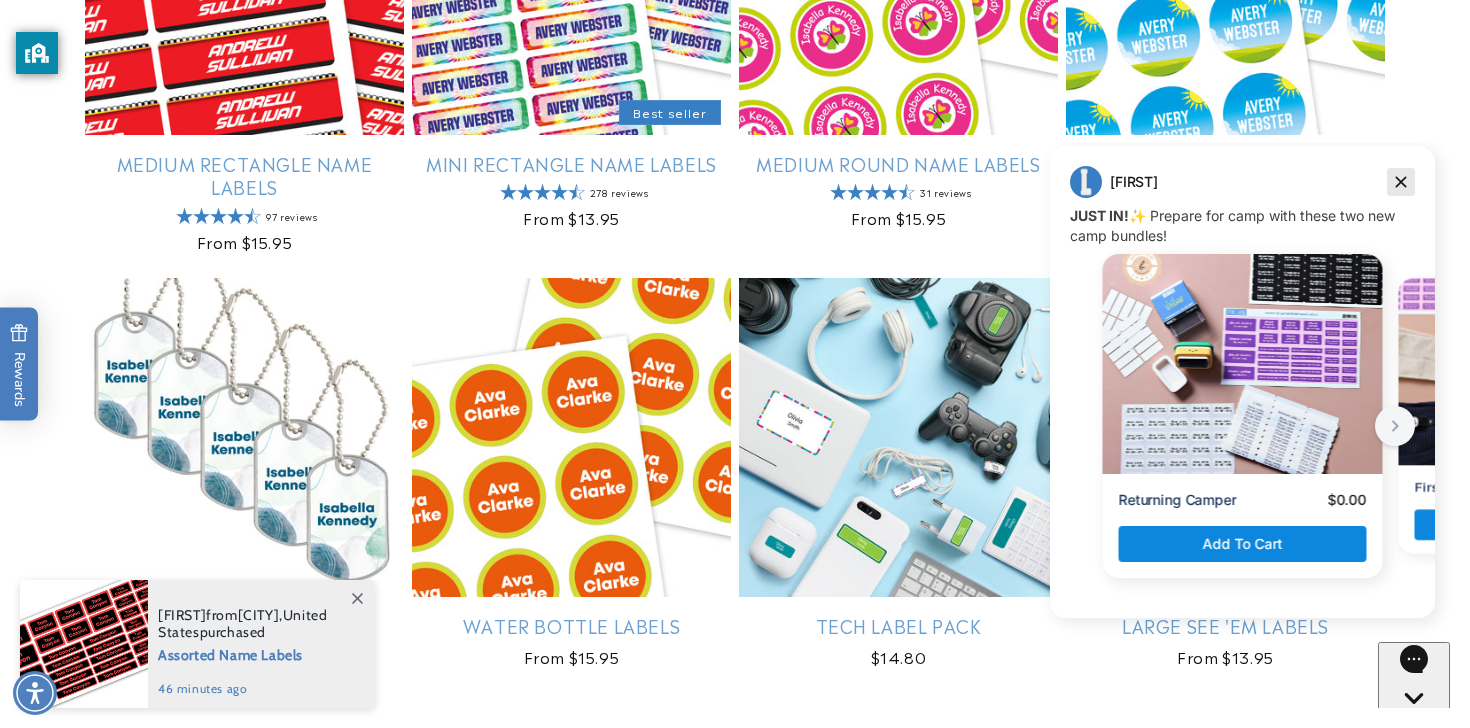 click 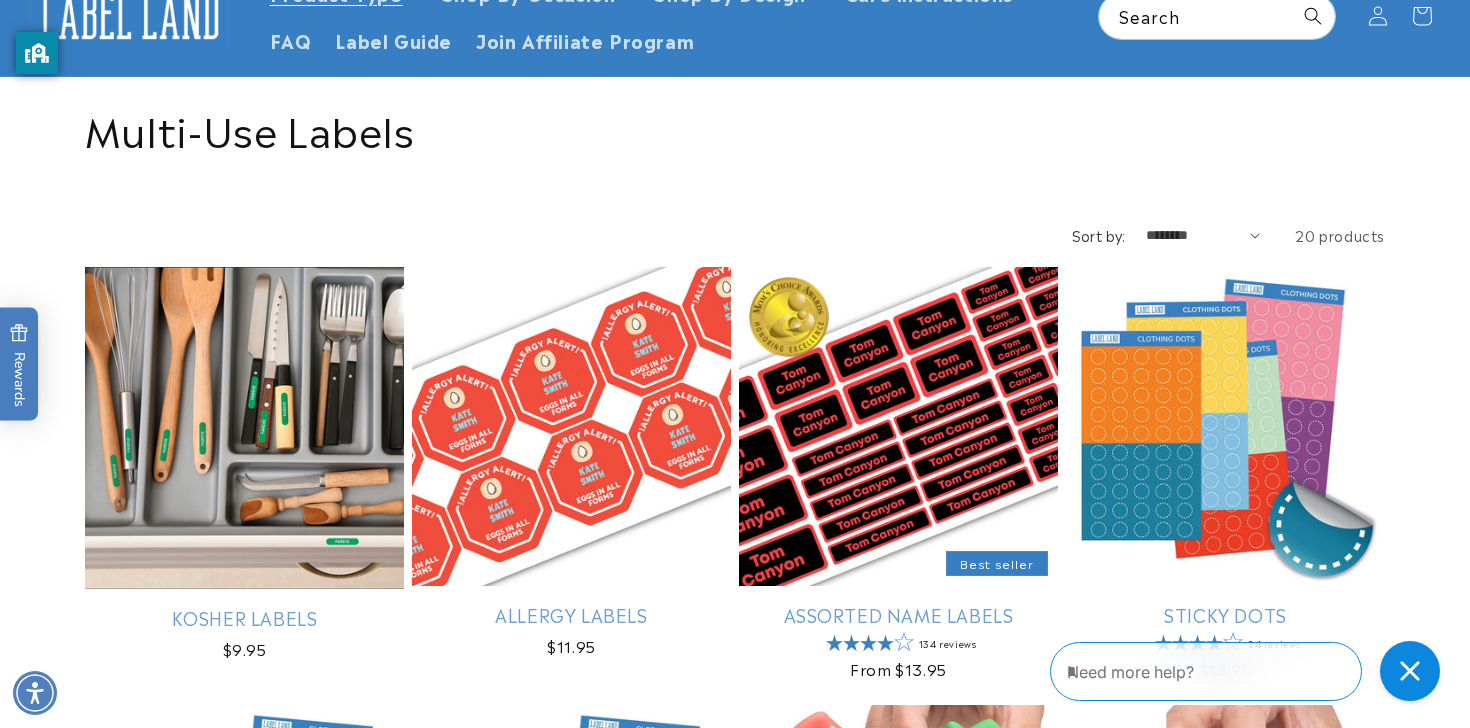 scroll, scrollTop: 161, scrollLeft: 0, axis: vertical 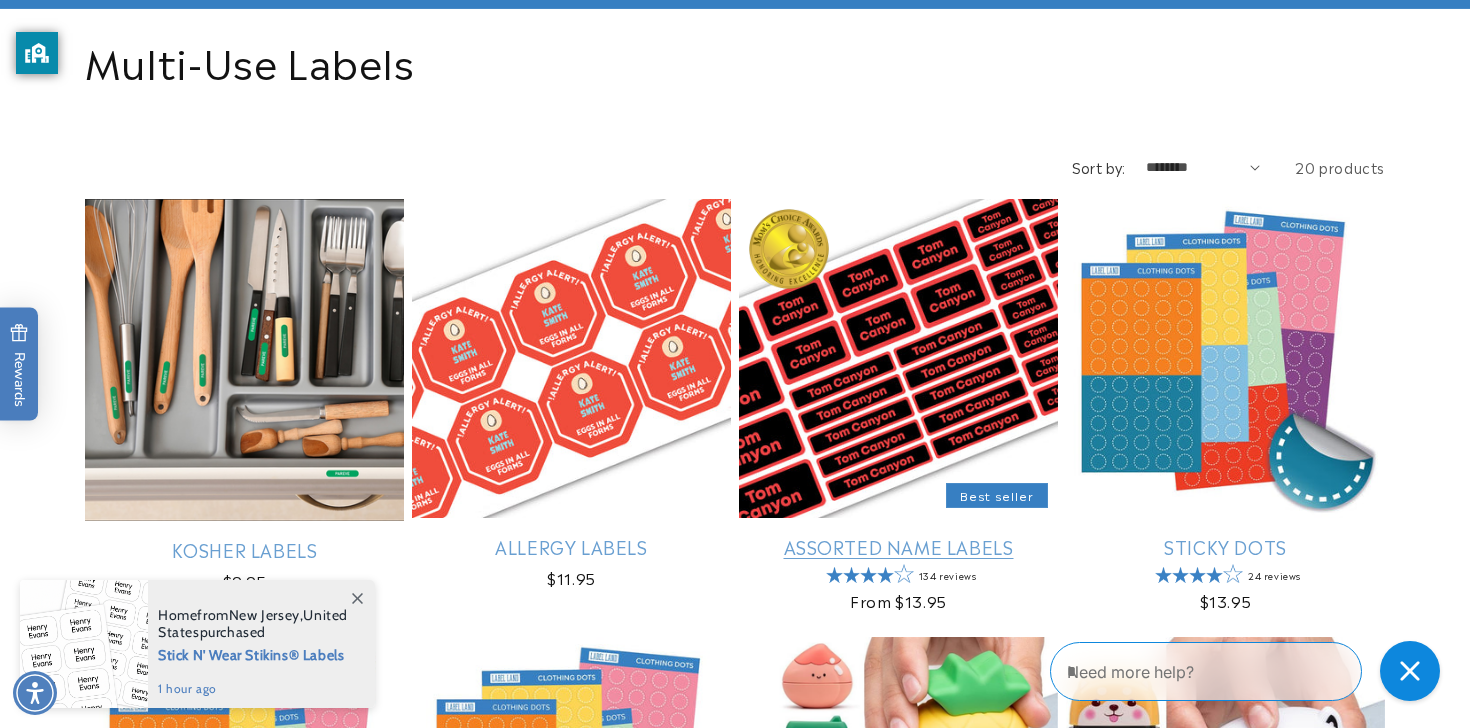click on "Assorted Name Labels" at bounding box center (898, 546) 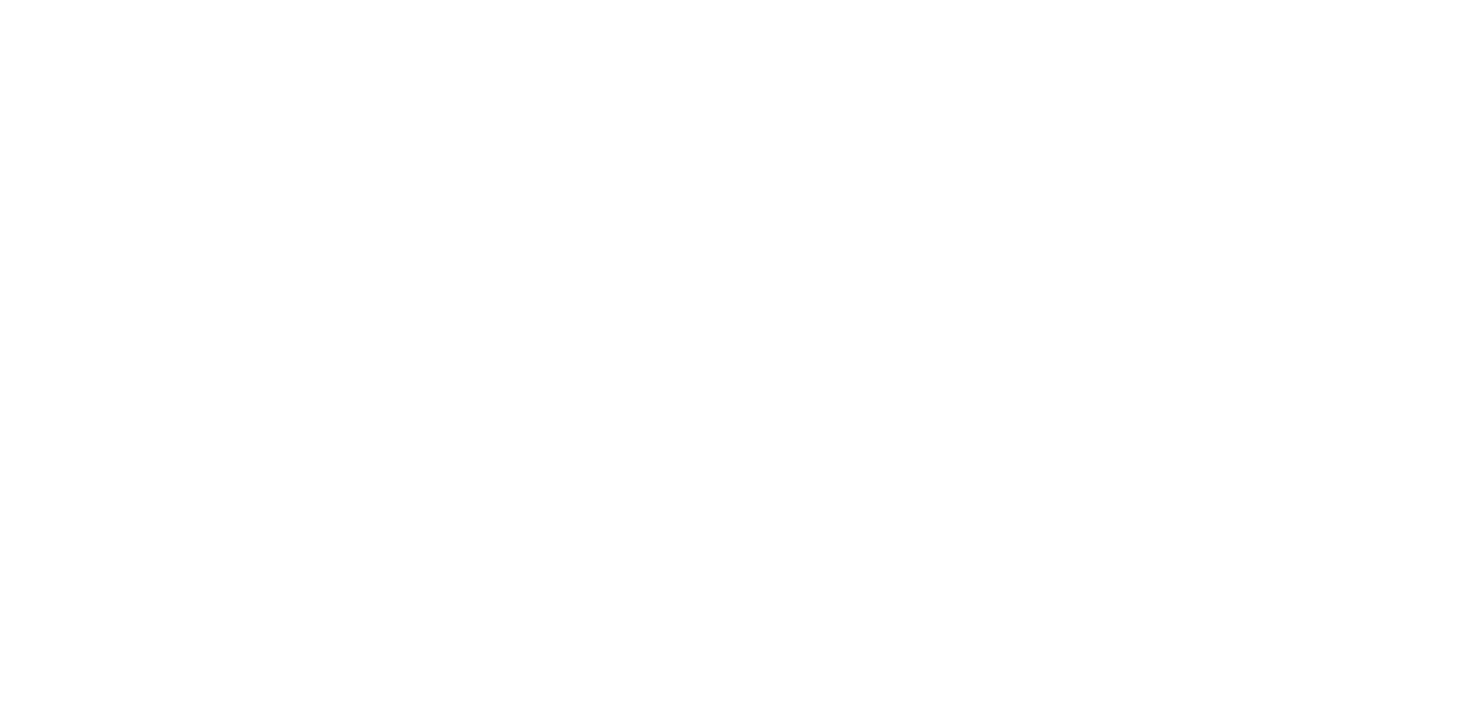 scroll, scrollTop: 0, scrollLeft: 0, axis: both 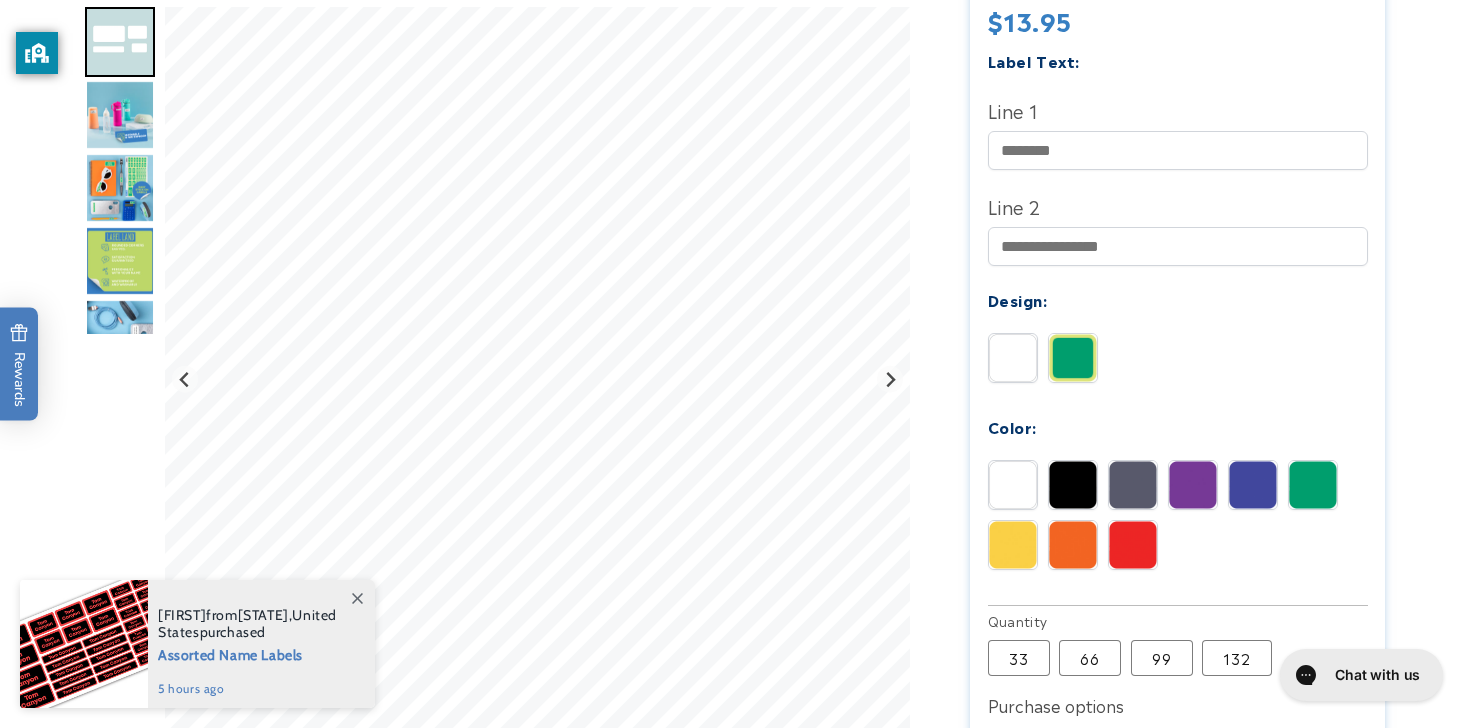 click at bounding box center (1073, 358) 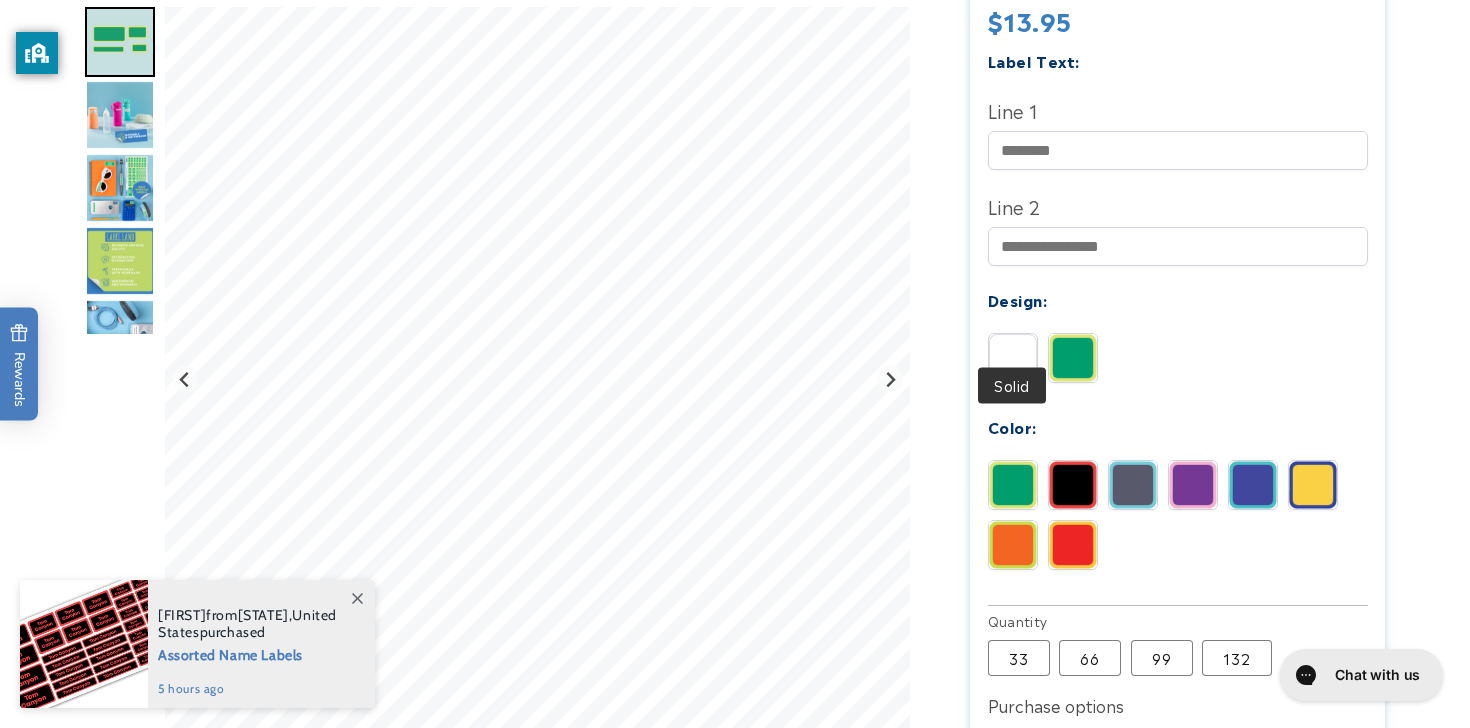 click at bounding box center (1013, 358) 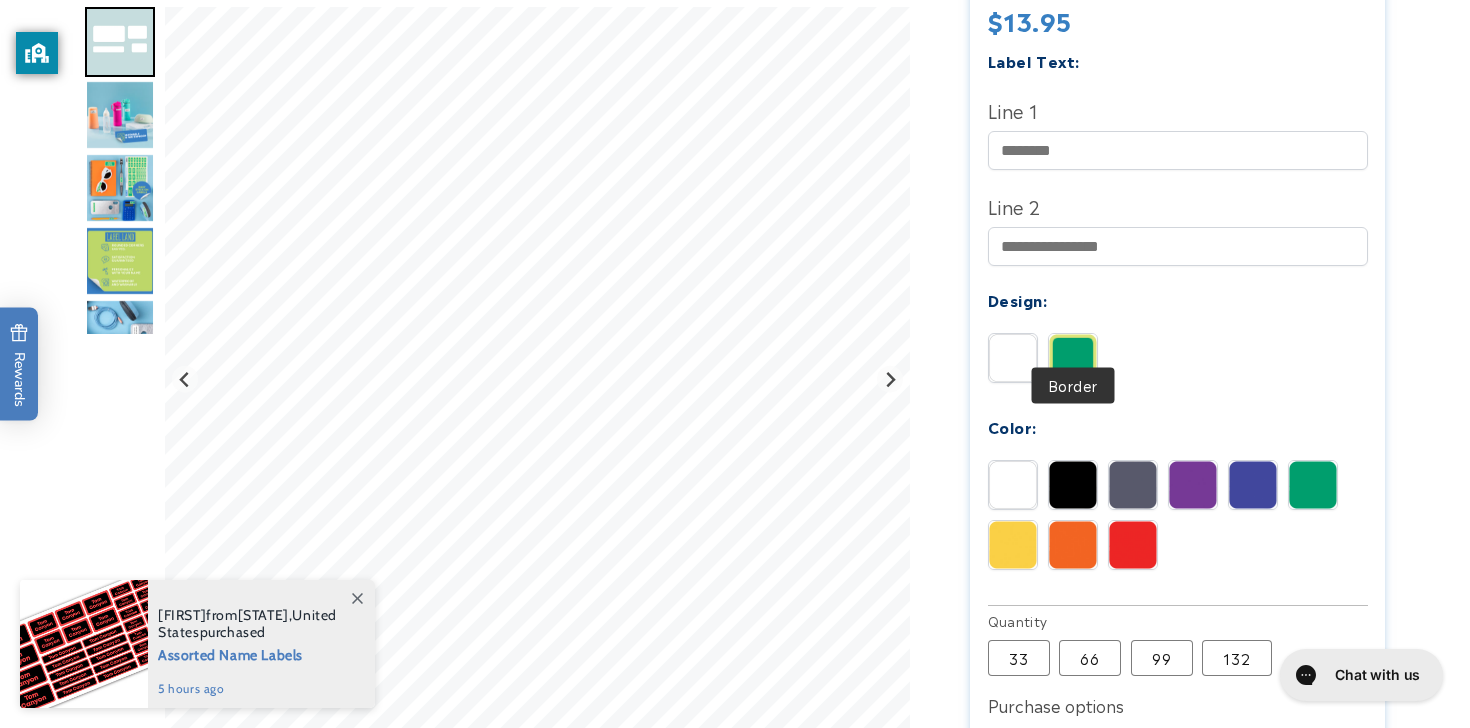 click at bounding box center [1073, 358] 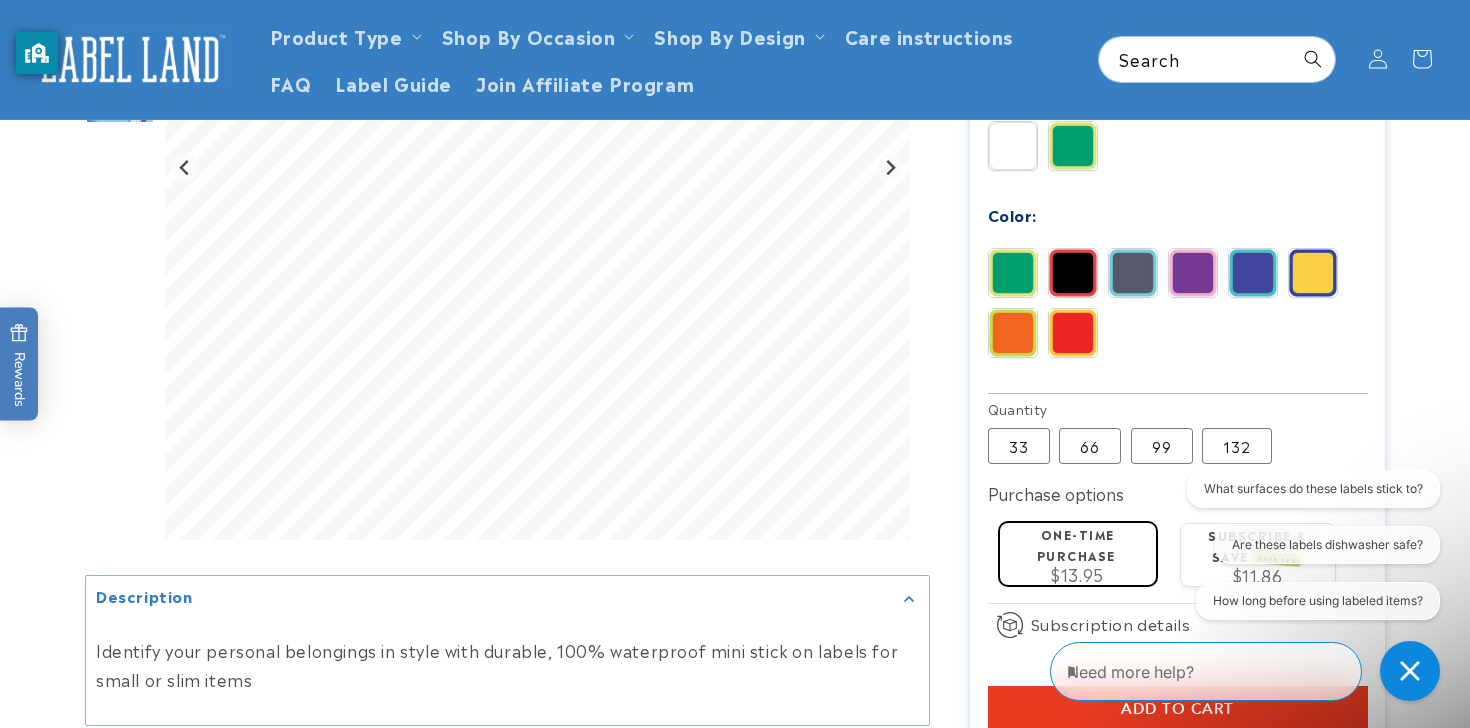scroll, scrollTop: 0, scrollLeft: 0, axis: both 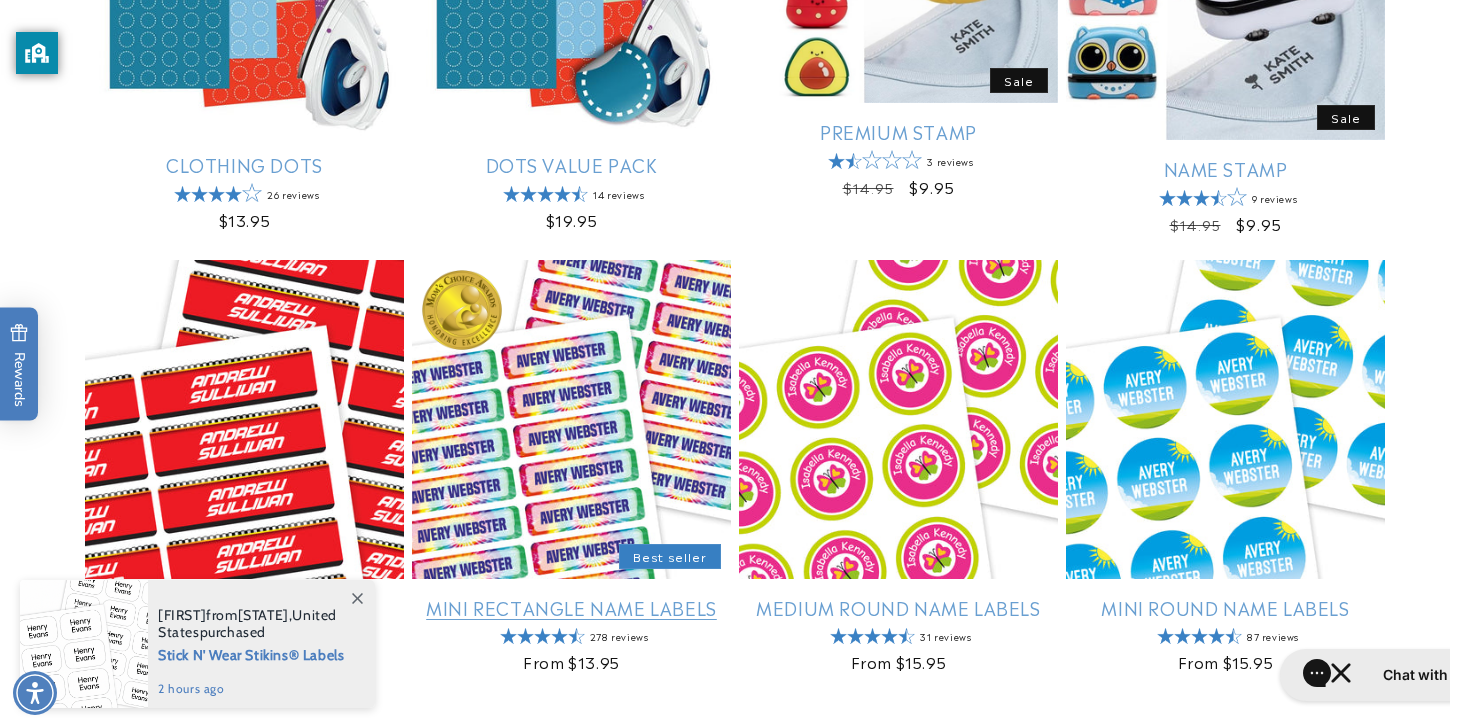 click on "Mini Rectangle Name Labels" at bounding box center [571, 607] 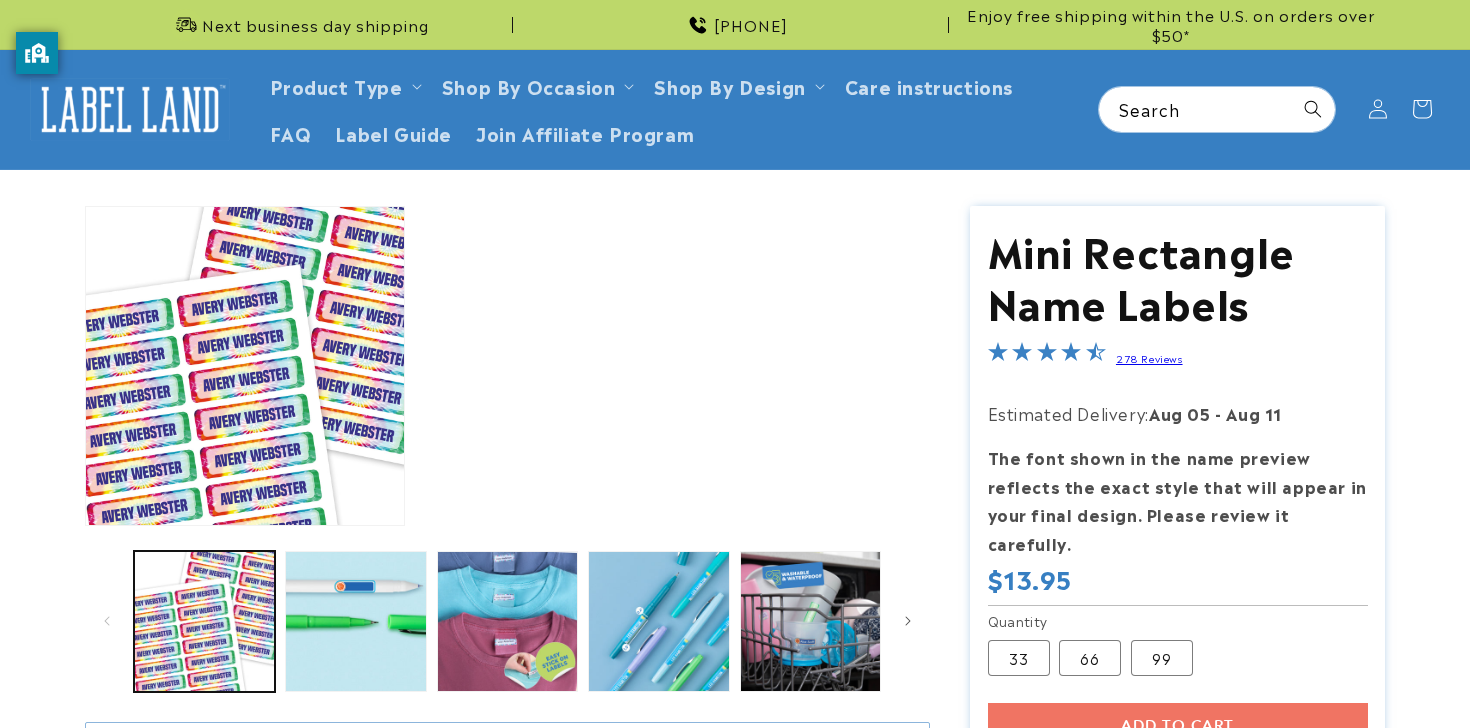 scroll, scrollTop: 0, scrollLeft: 0, axis: both 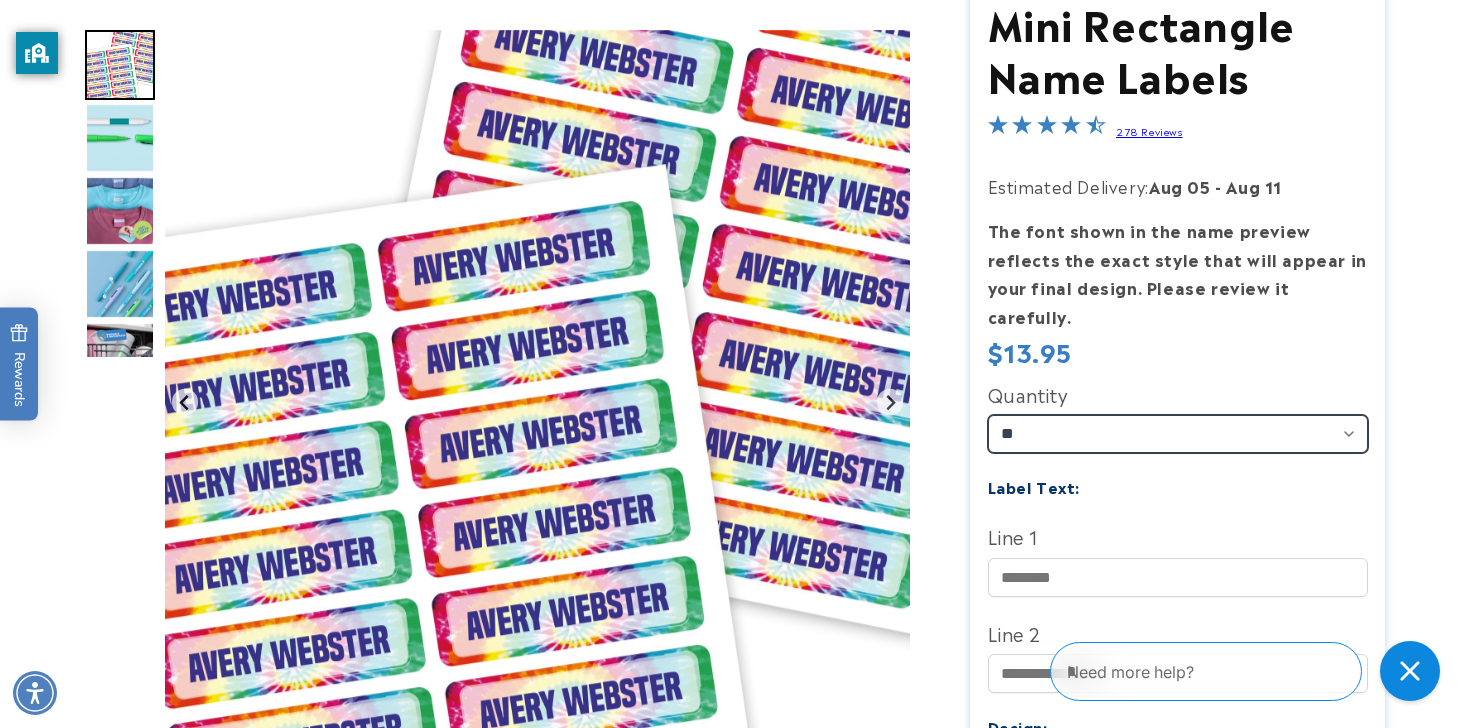 click on "**
**
**" at bounding box center (1178, 434) 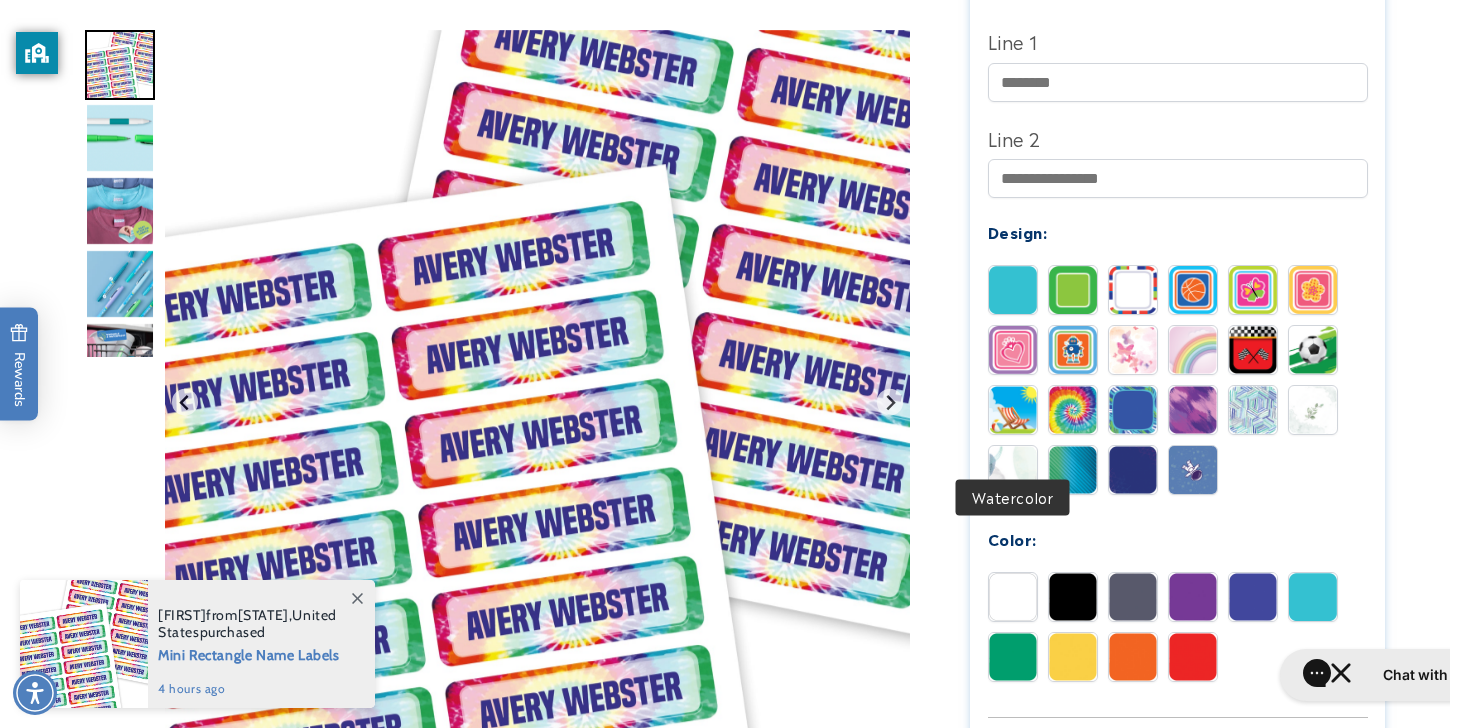 scroll, scrollTop: 733, scrollLeft: 0, axis: vertical 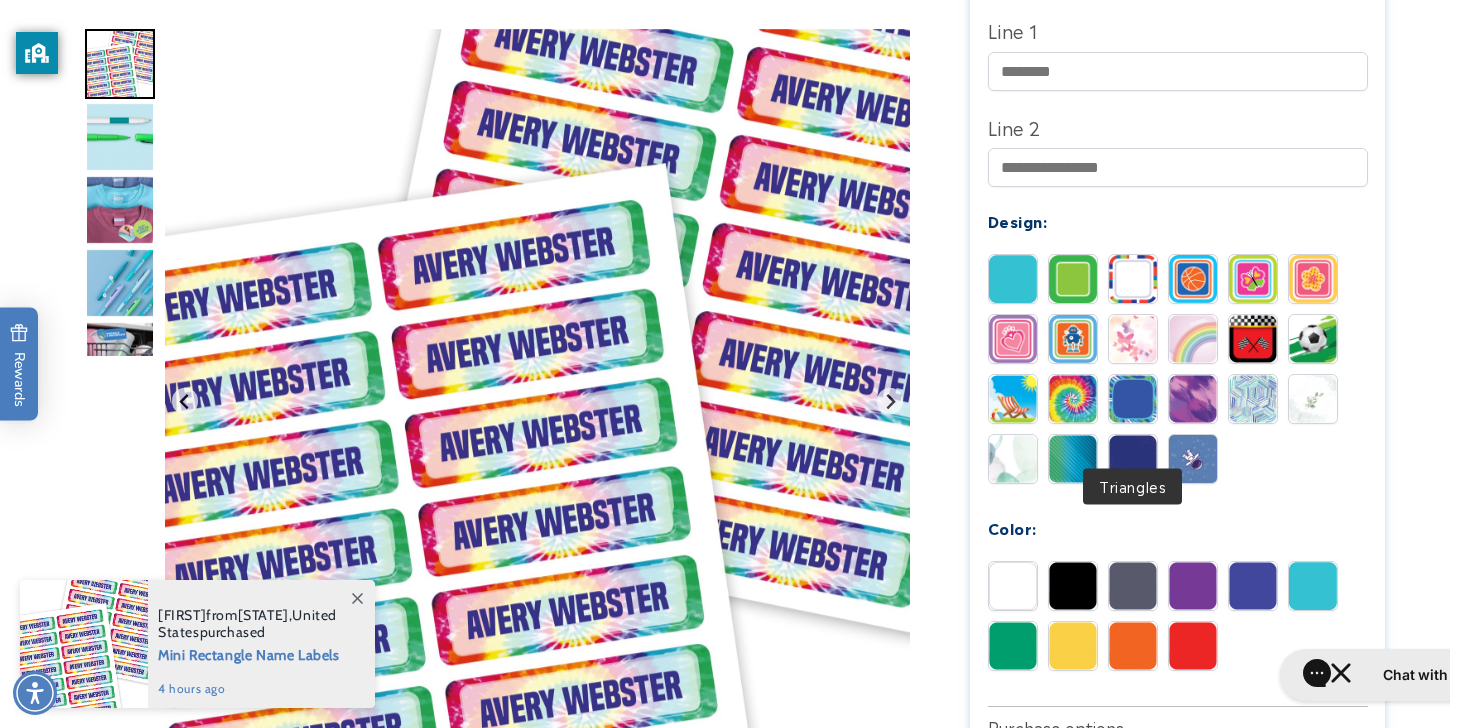 click at bounding box center [1133, 459] 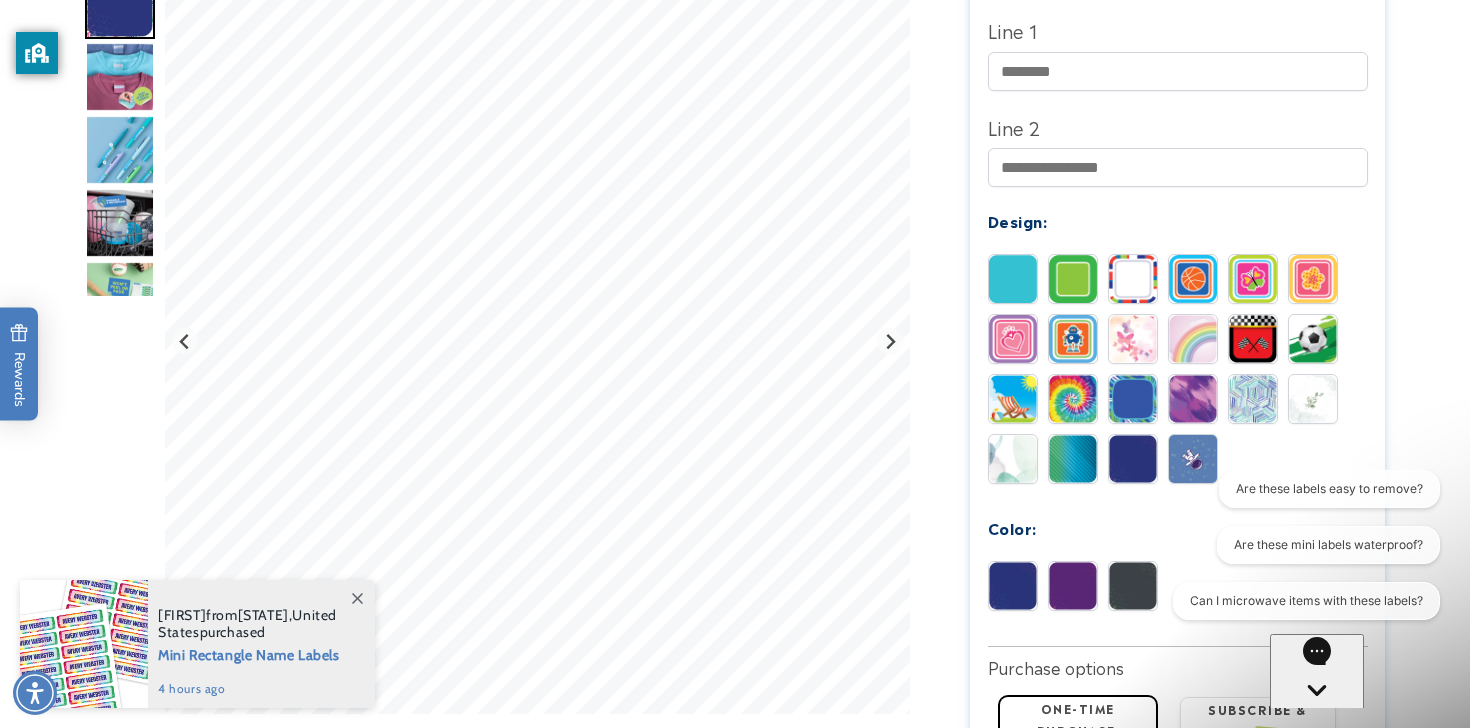 scroll, scrollTop: 0, scrollLeft: 0, axis: both 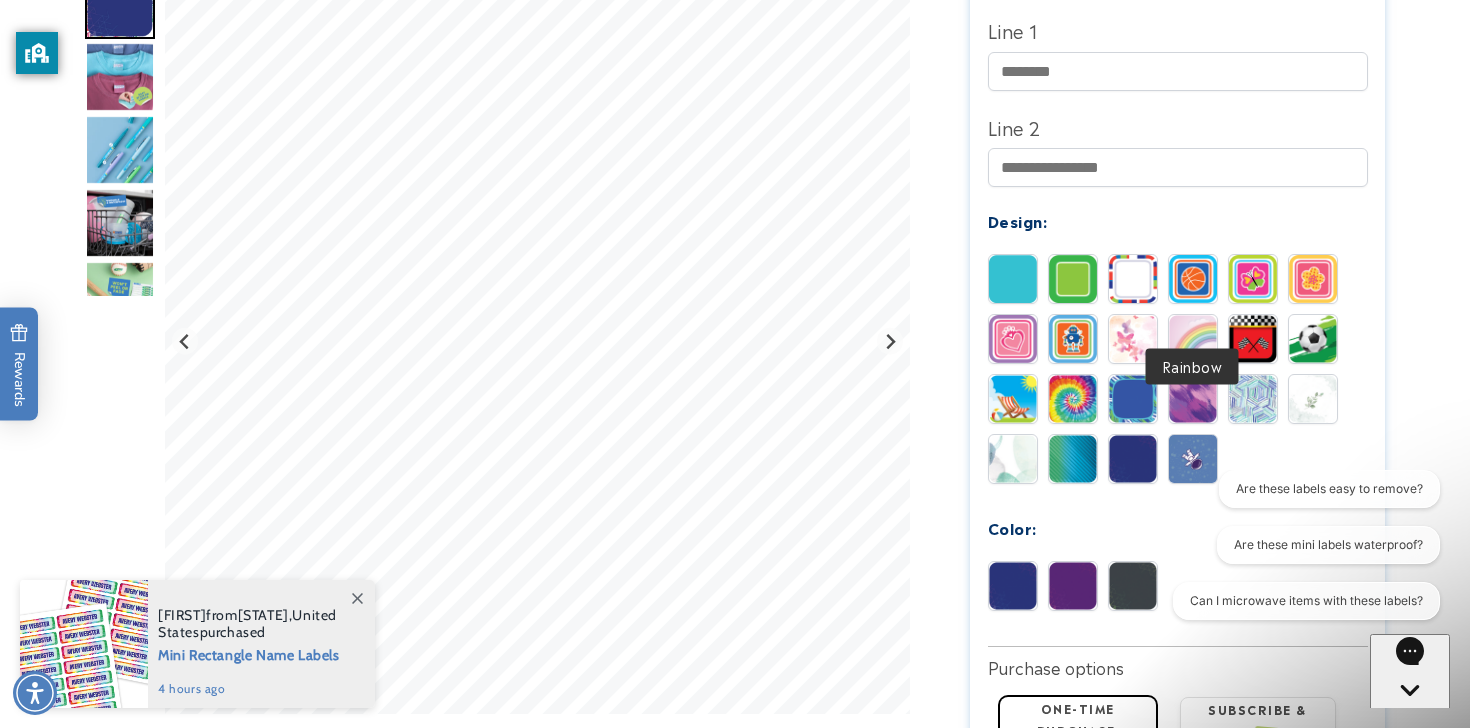 click at bounding box center [1193, 339] 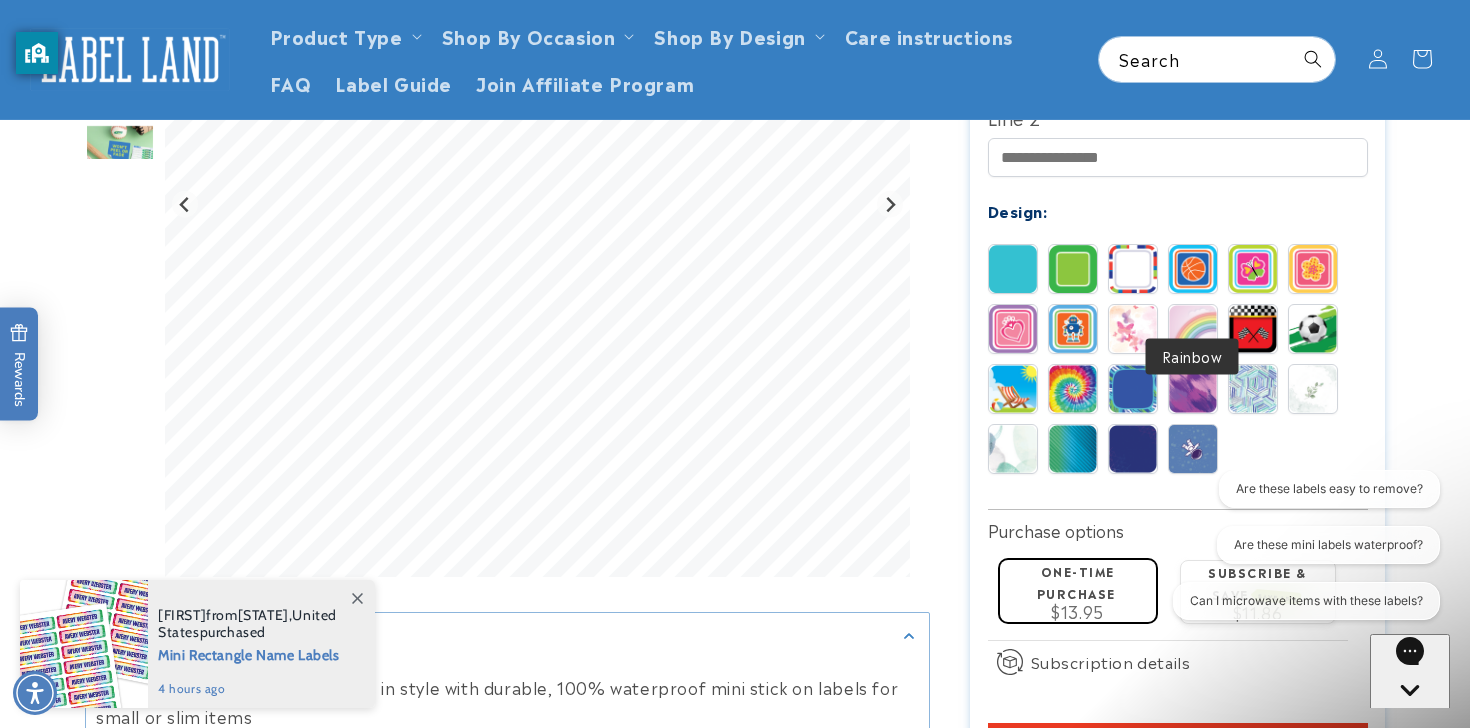 scroll, scrollTop: 742, scrollLeft: 0, axis: vertical 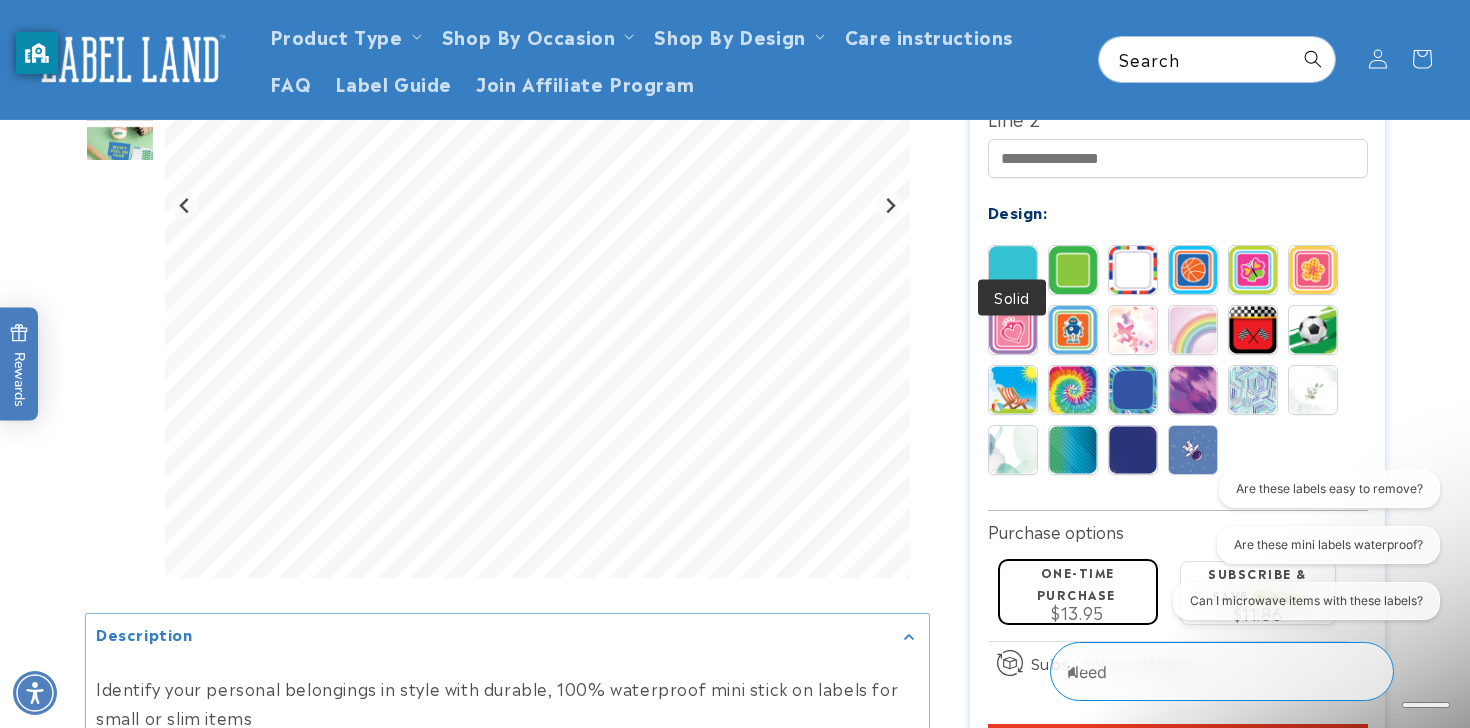 click at bounding box center (1013, 270) 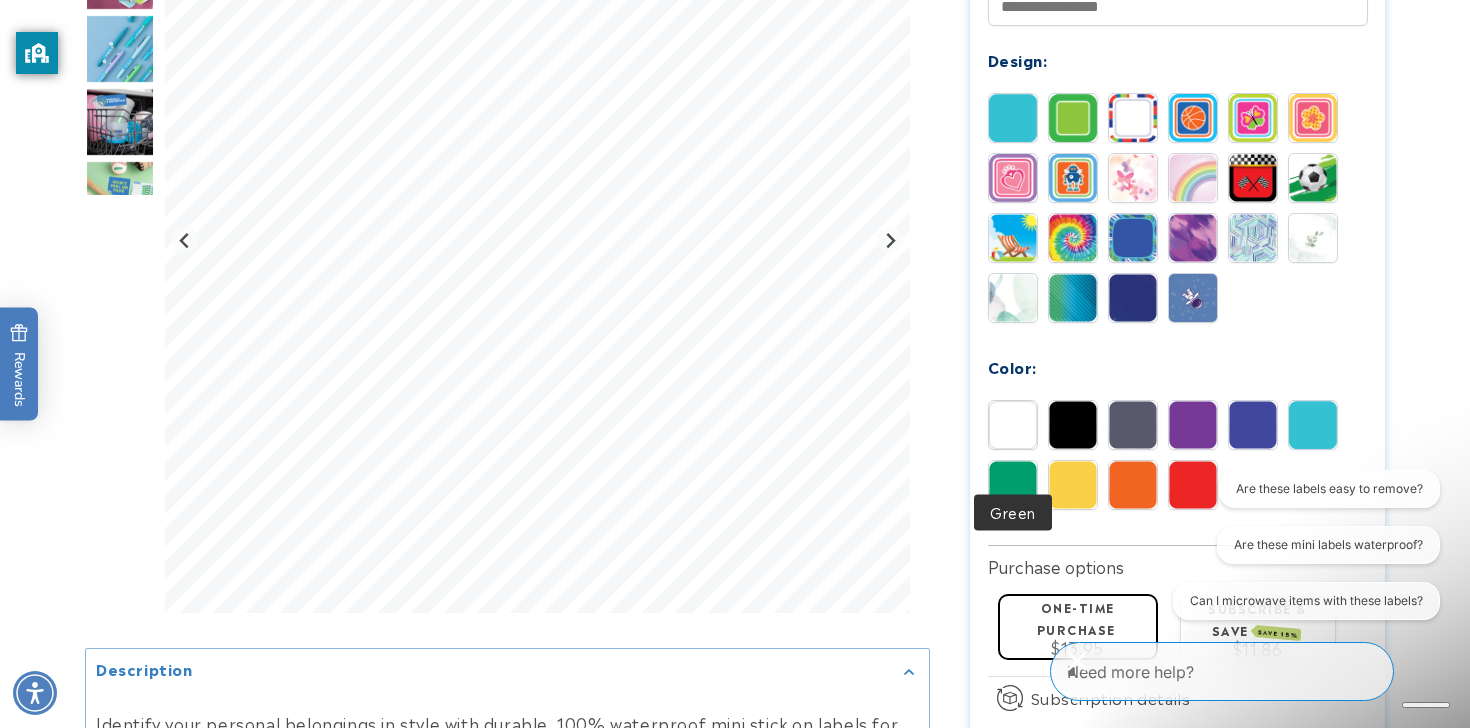 scroll, scrollTop: 898, scrollLeft: 0, axis: vertical 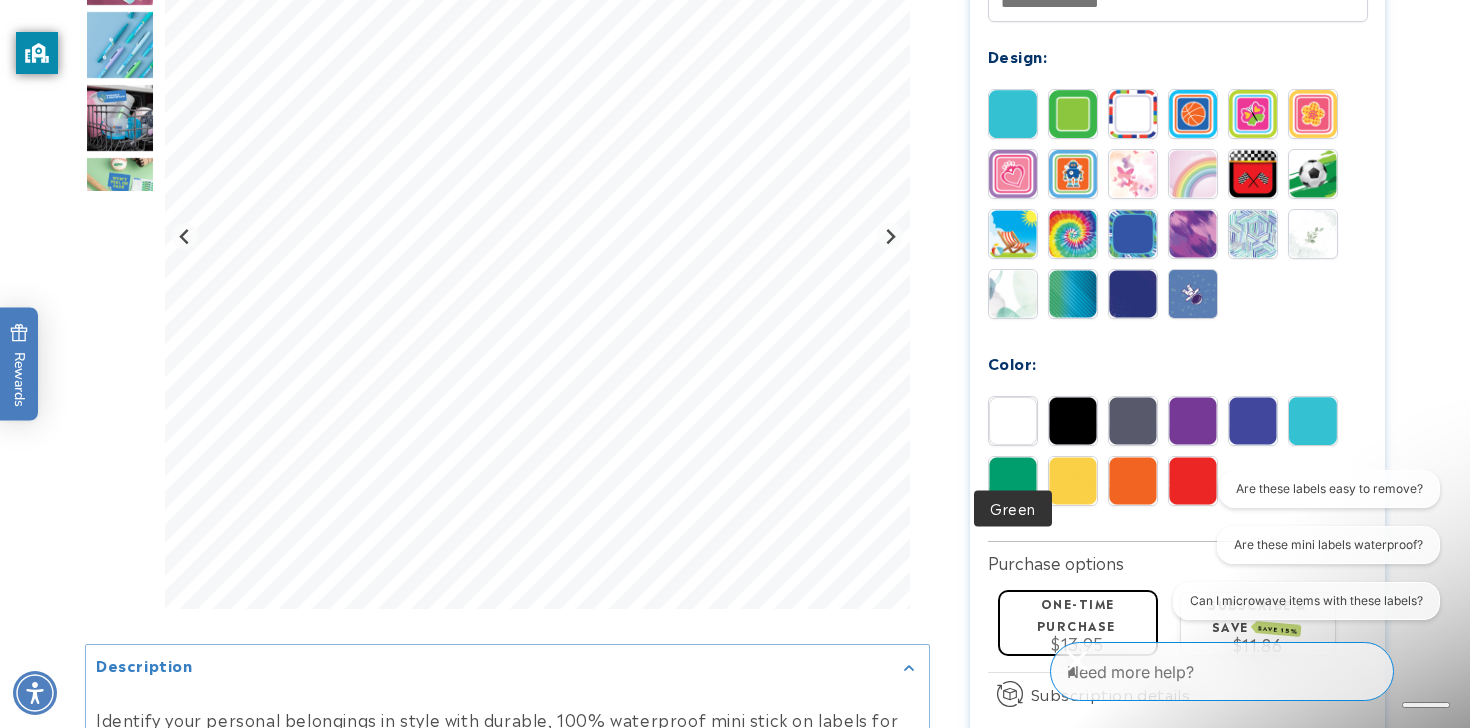click at bounding box center [1013, 481] 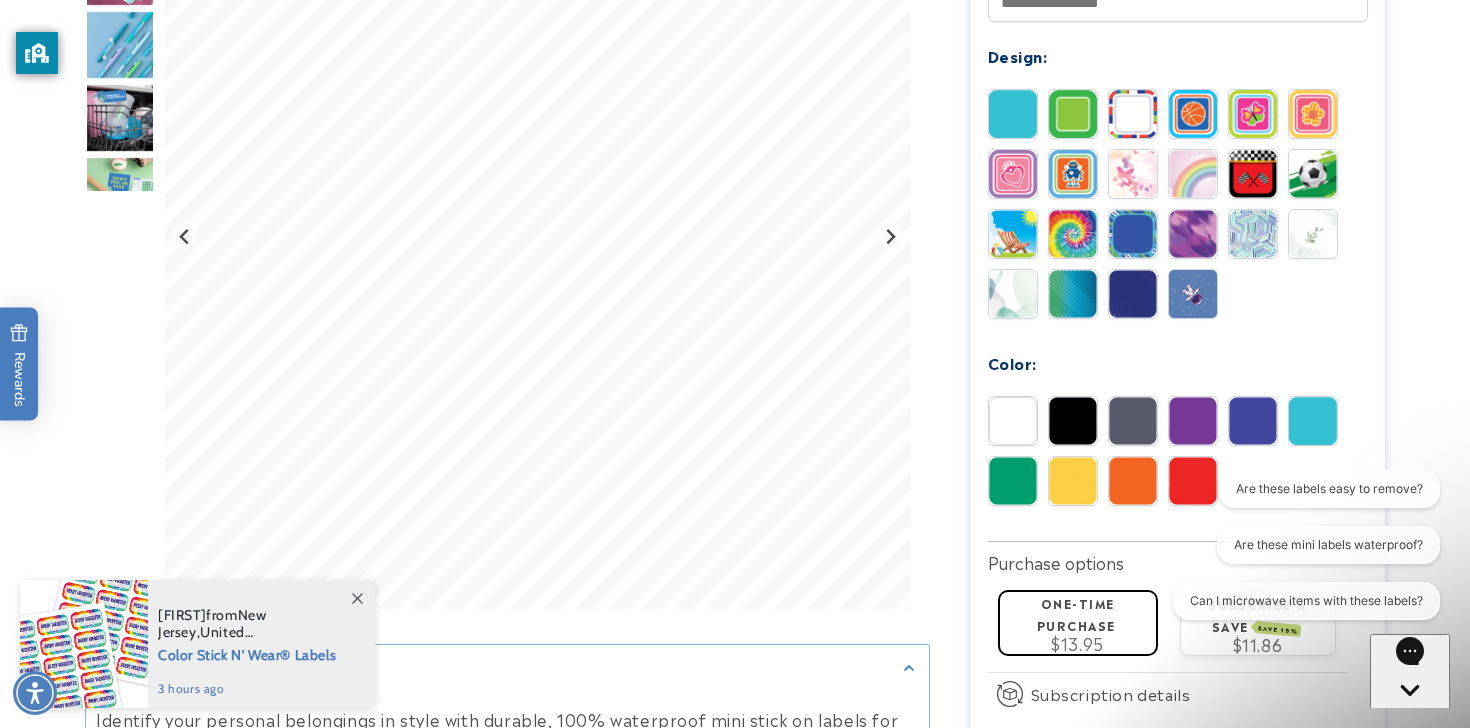 click at bounding box center [1013, 481] 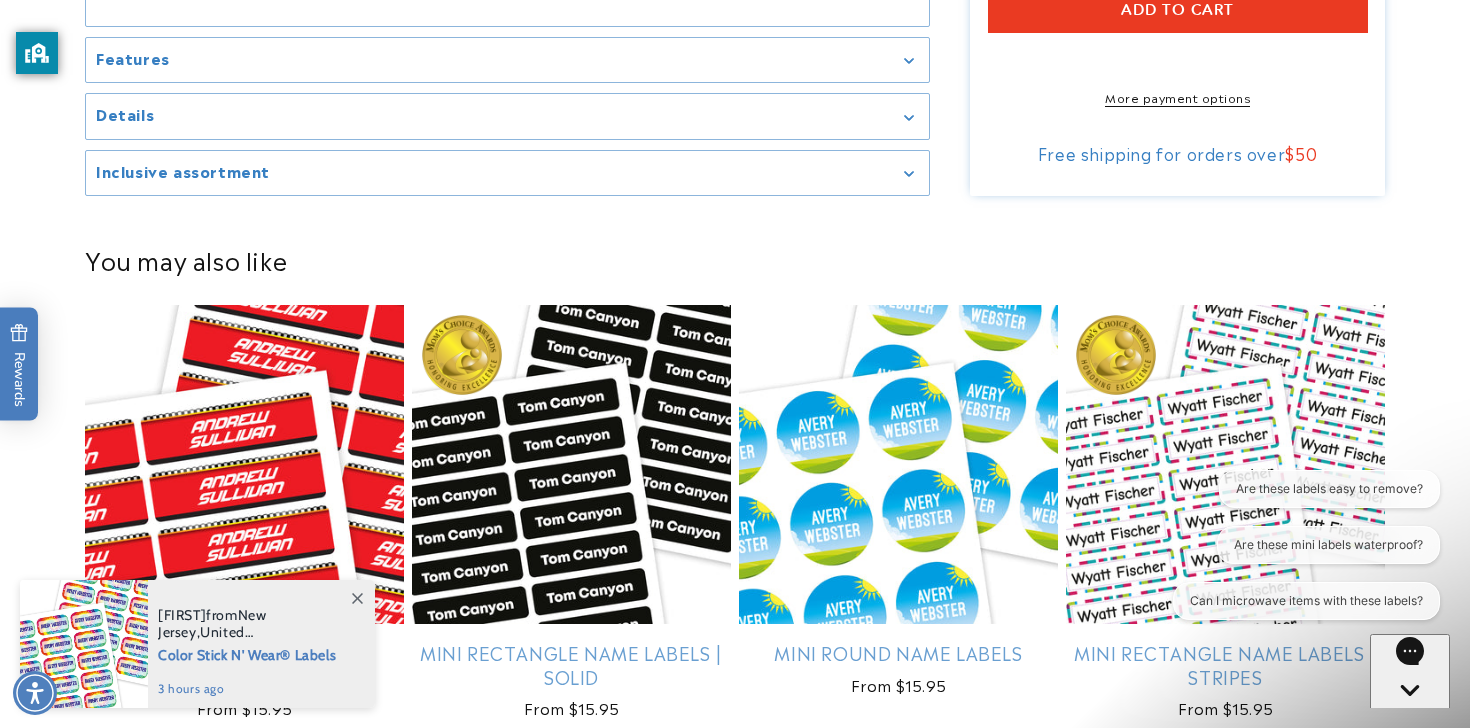 scroll, scrollTop: 1704, scrollLeft: 0, axis: vertical 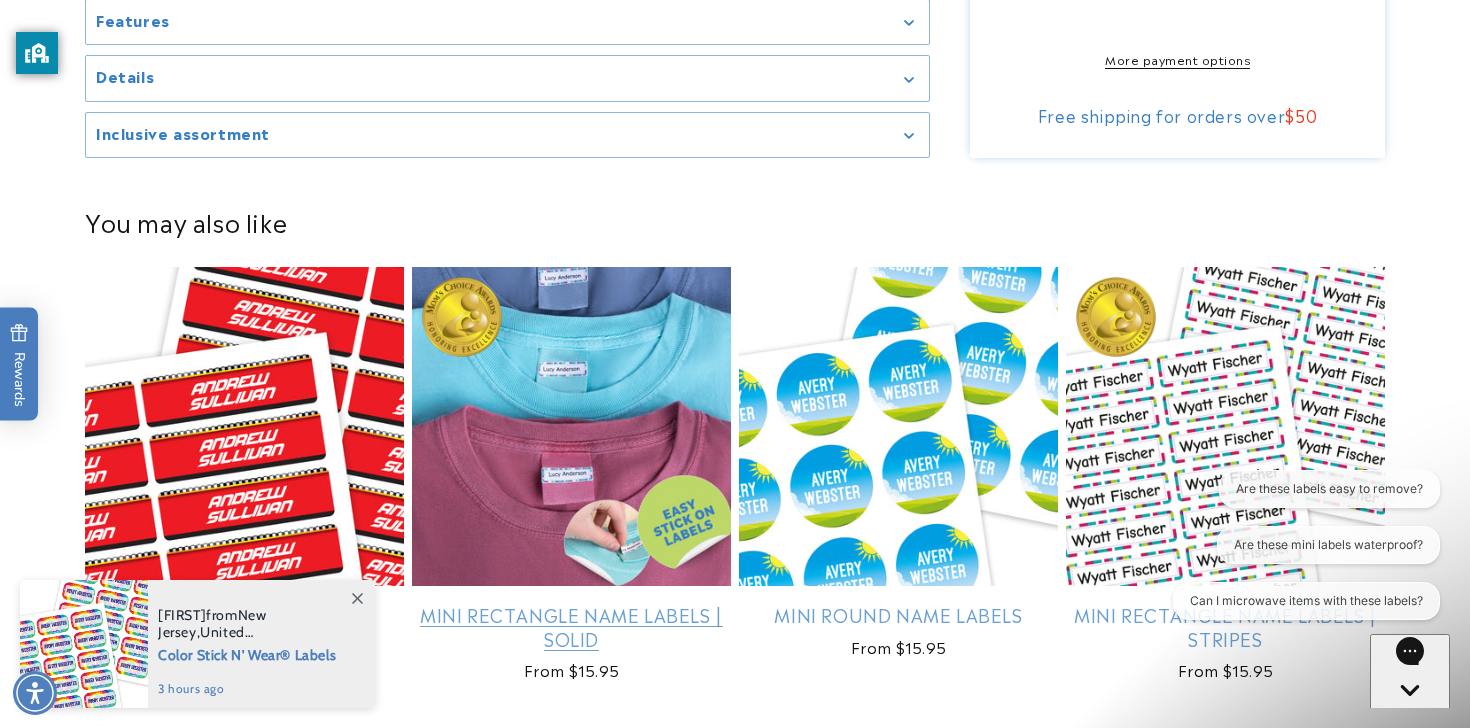 click on "Mini Rectangle Name Labels | Solid" at bounding box center [571, 626] 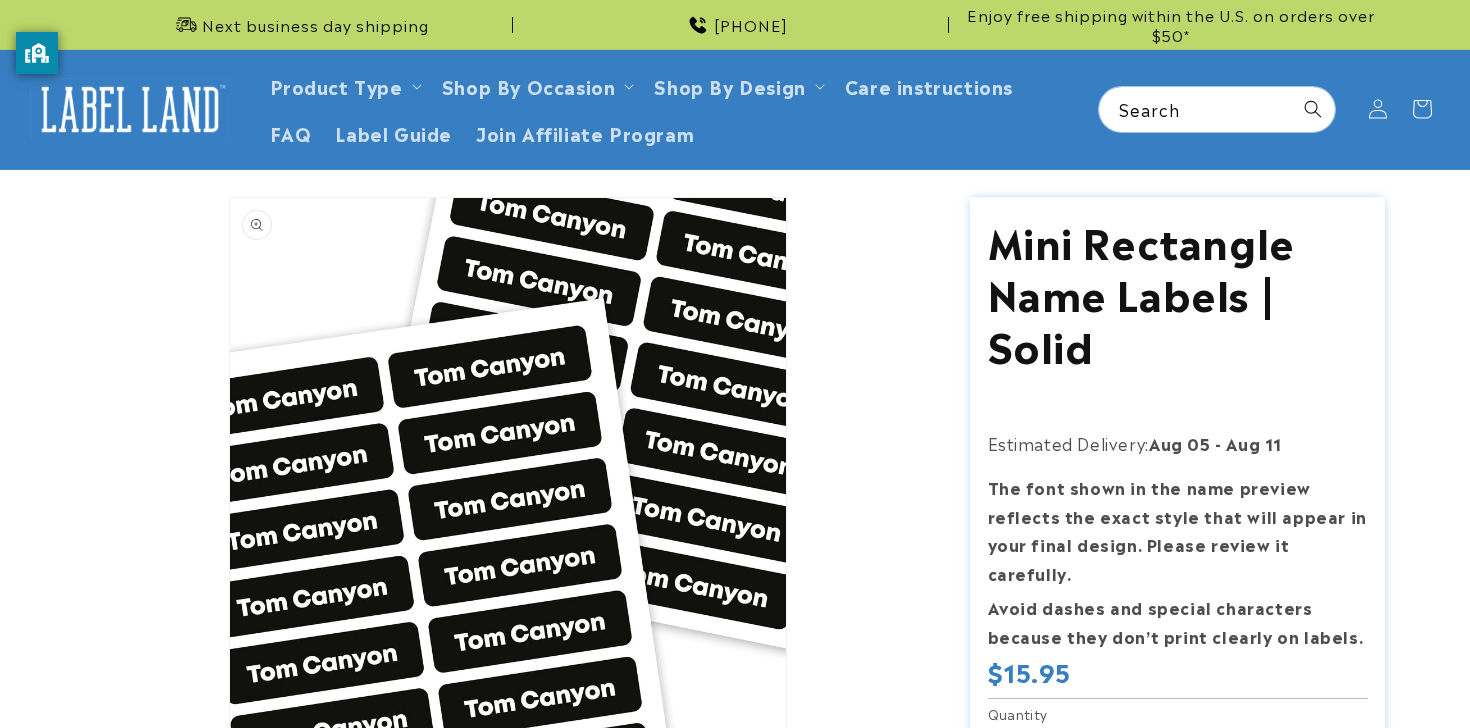 scroll, scrollTop: 0, scrollLeft: 0, axis: both 